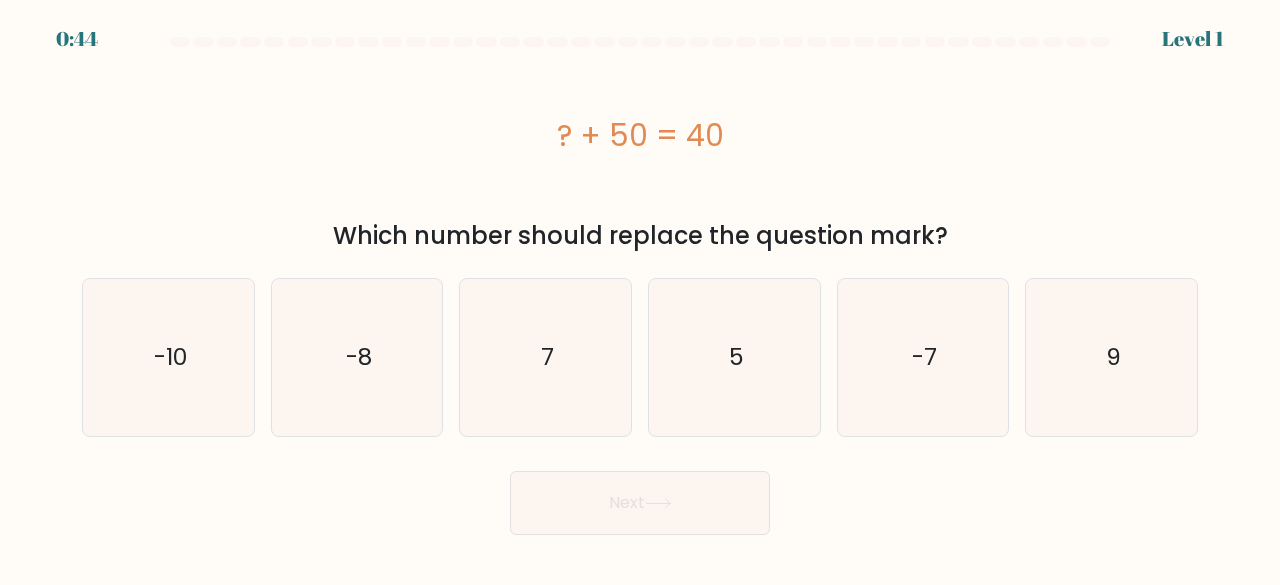 scroll, scrollTop: 0, scrollLeft: 0, axis: both 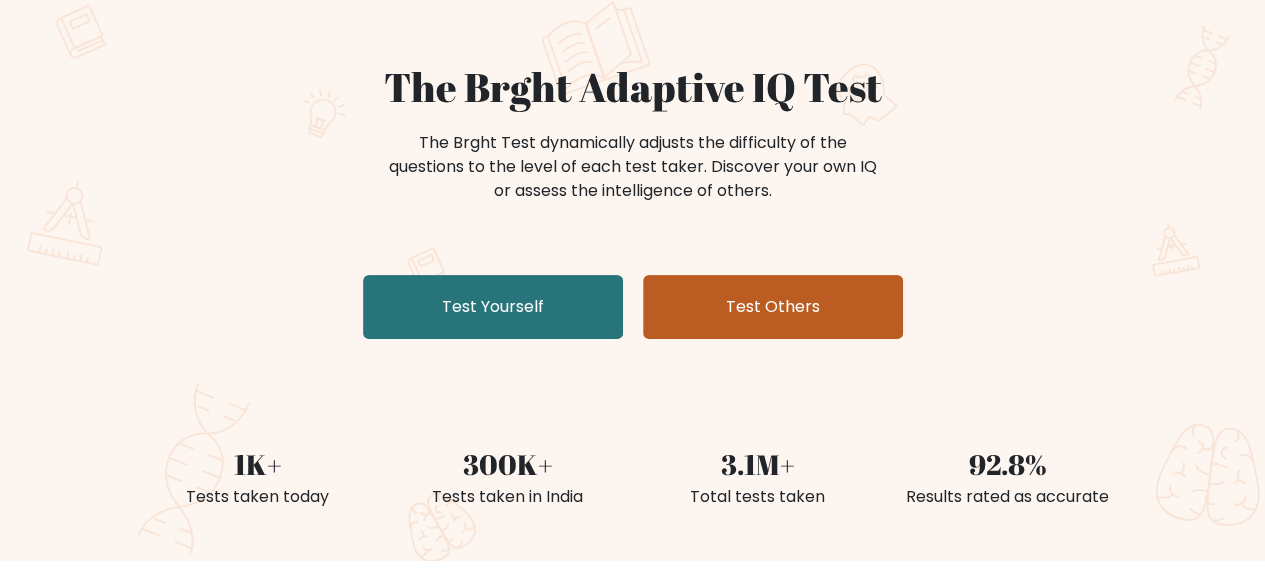 click on "Test Others" at bounding box center [773, 307] 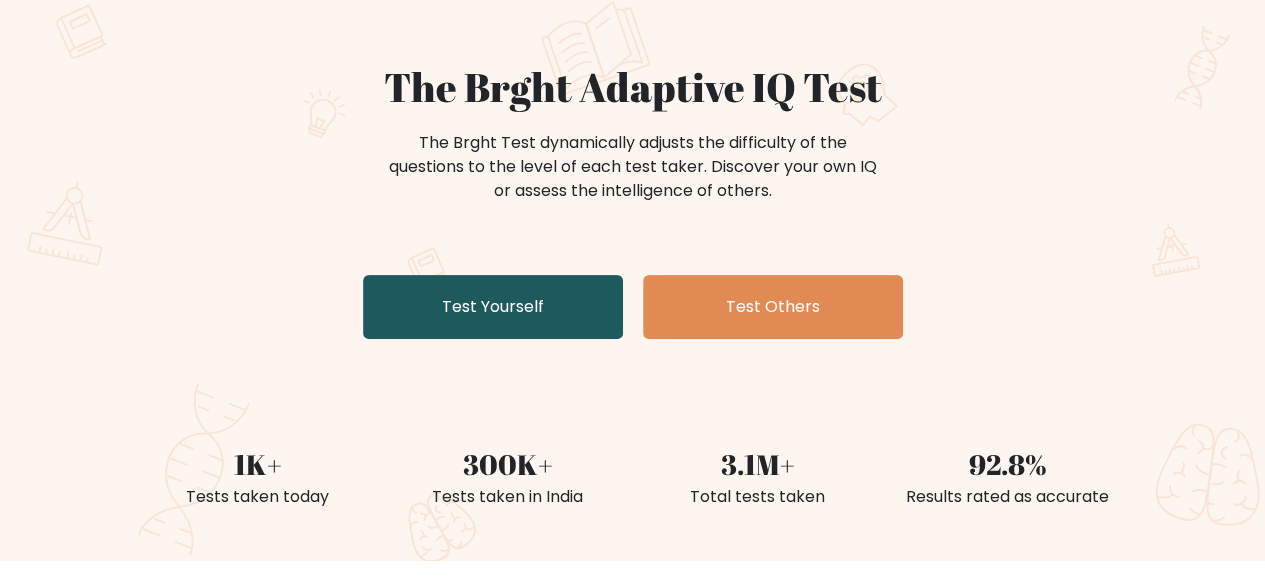 click on "Test Yourself" at bounding box center (493, 307) 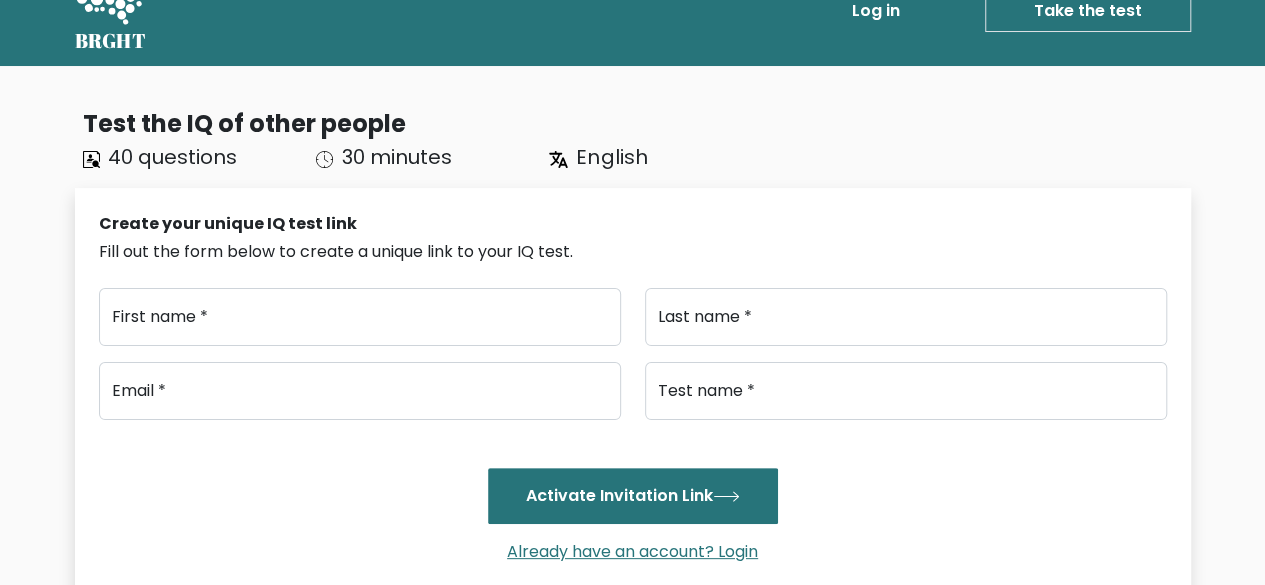 scroll, scrollTop: 0, scrollLeft: 0, axis: both 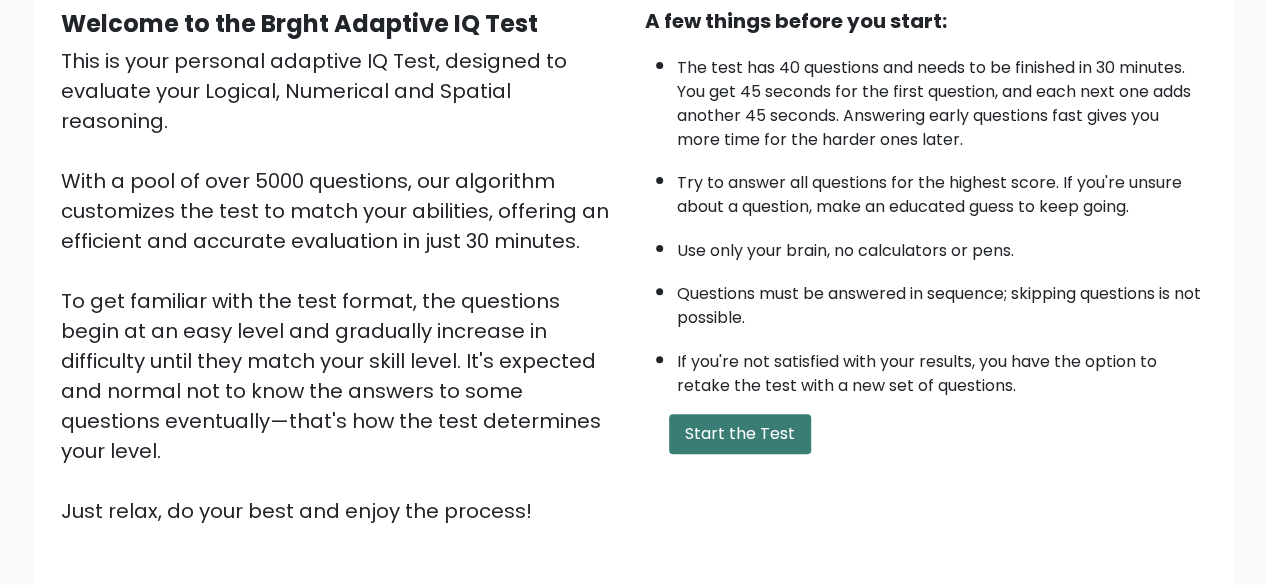 click on "Start the Test" at bounding box center [740, 434] 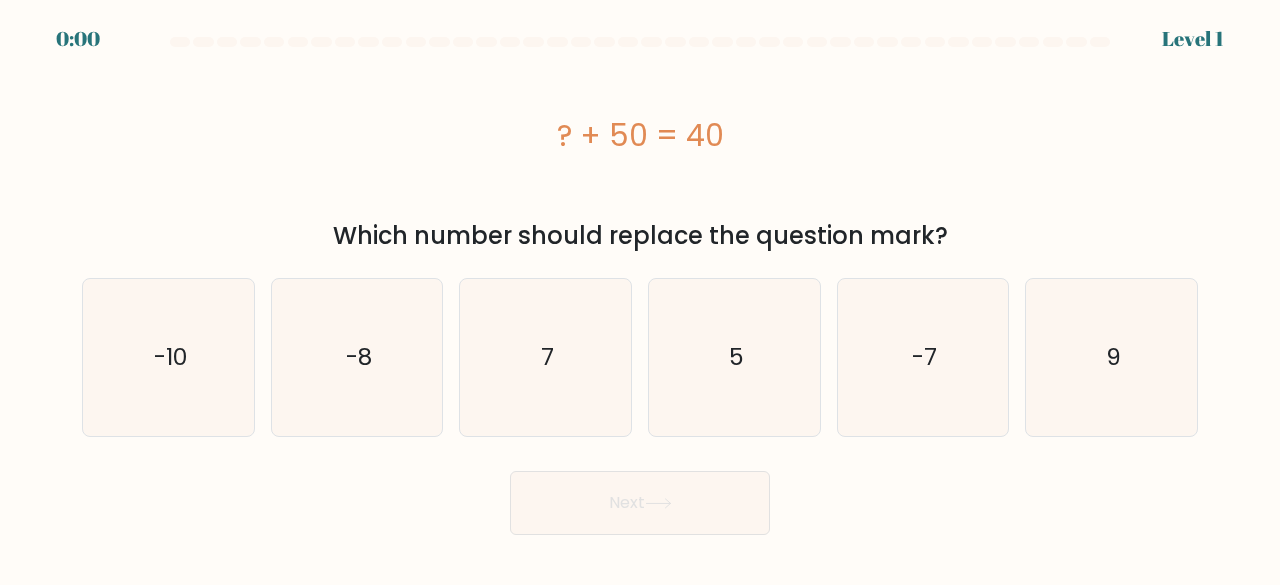 scroll, scrollTop: 0, scrollLeft: 0, axis: both 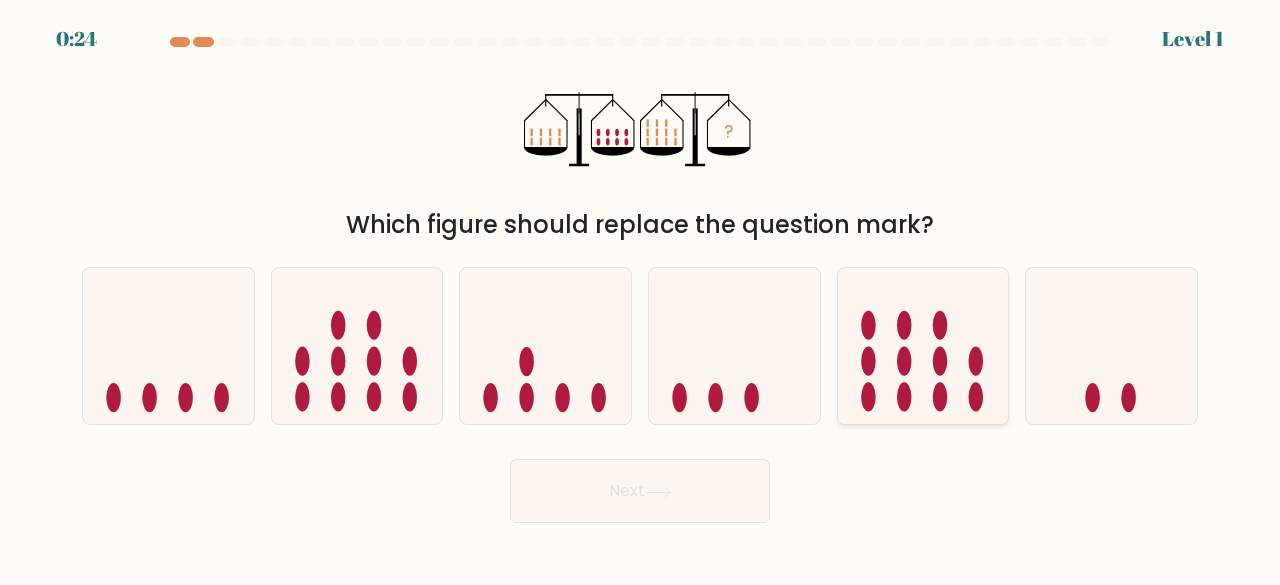 radio on "true" 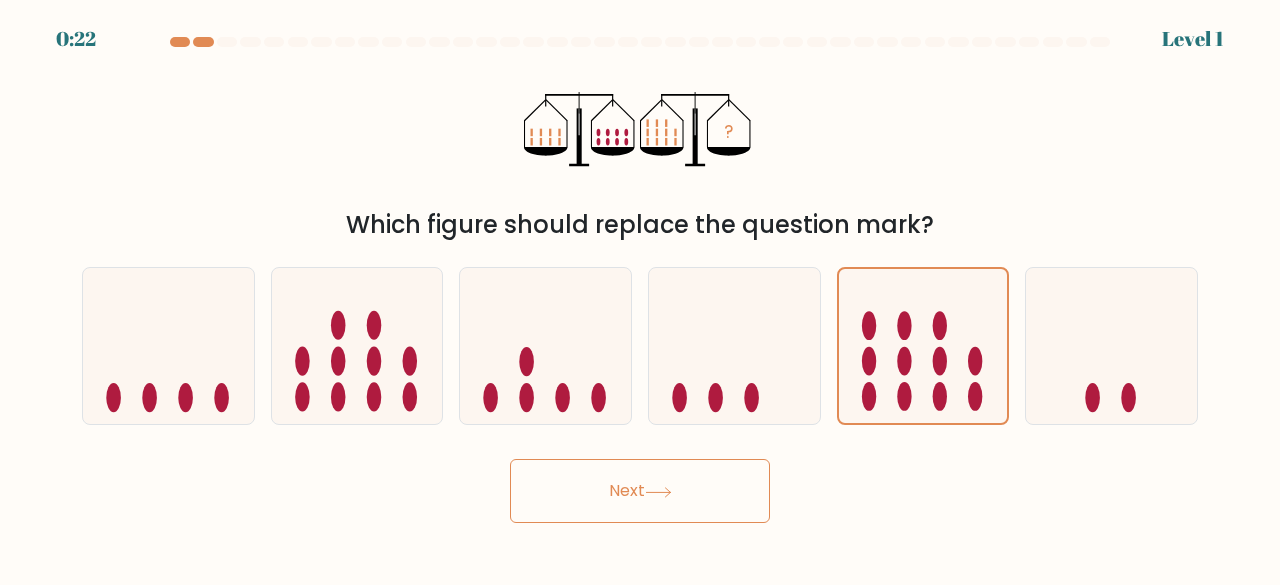 click on "Next" at bounding box center [640, 491] 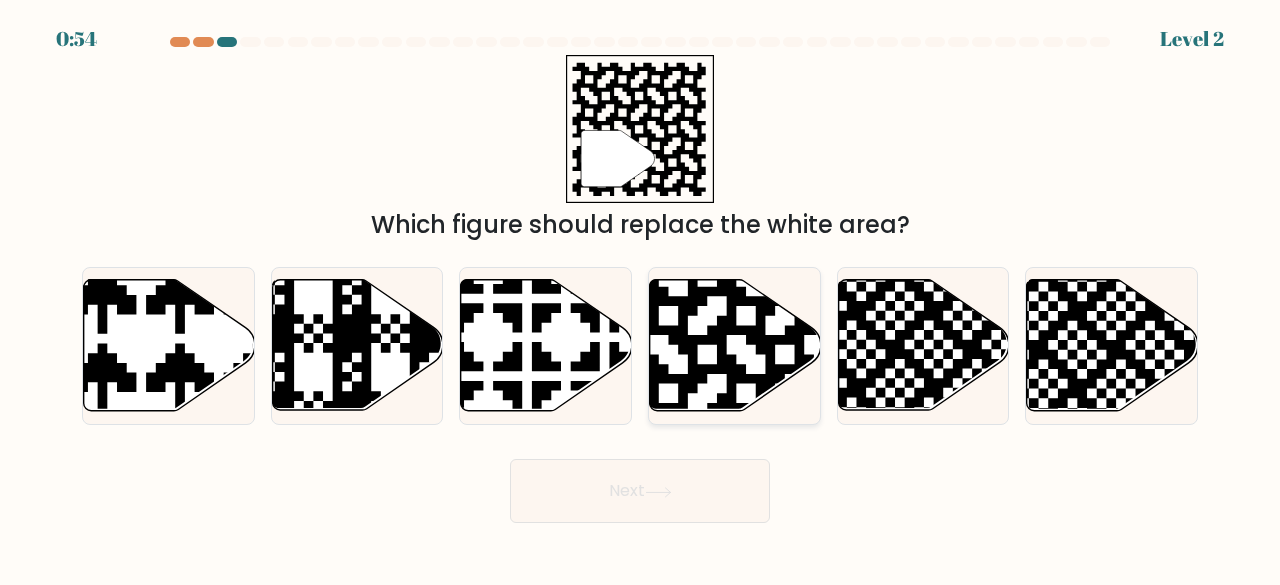 click at bounding box center (735, 345) 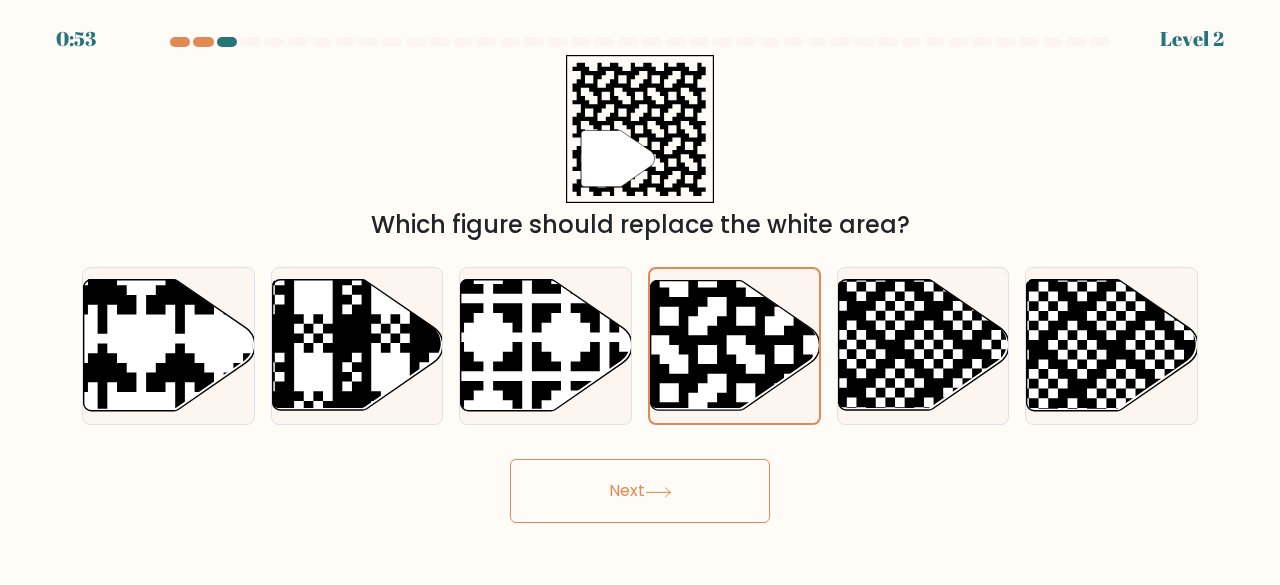 click on "Next" at bounding box center (640, 491) 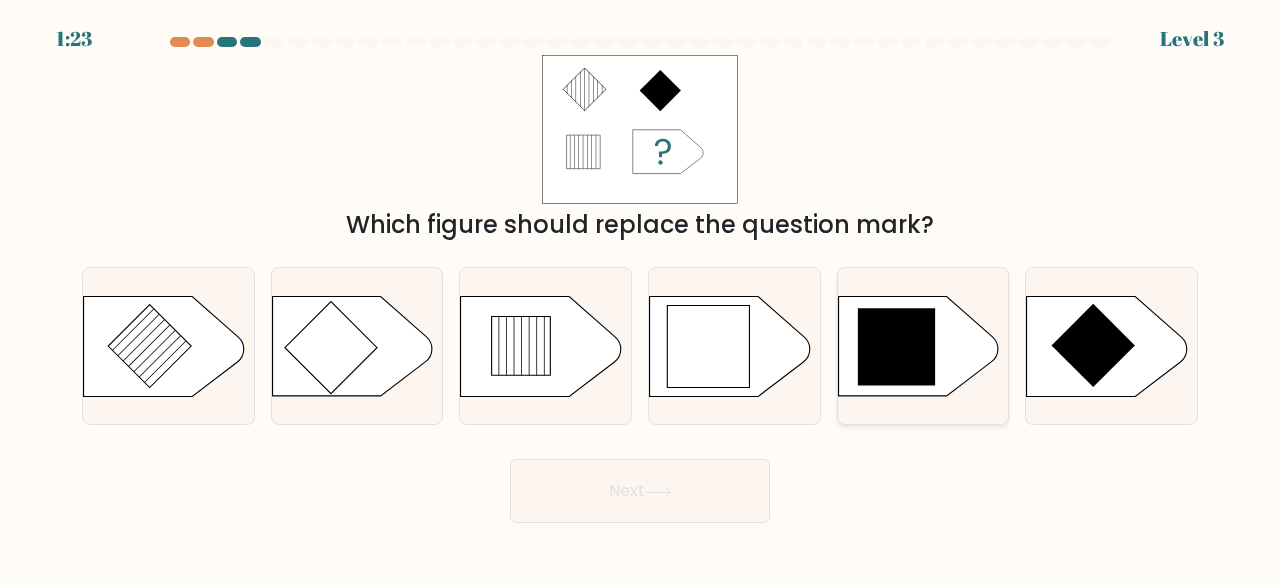 click at bounding box center [897, 347] 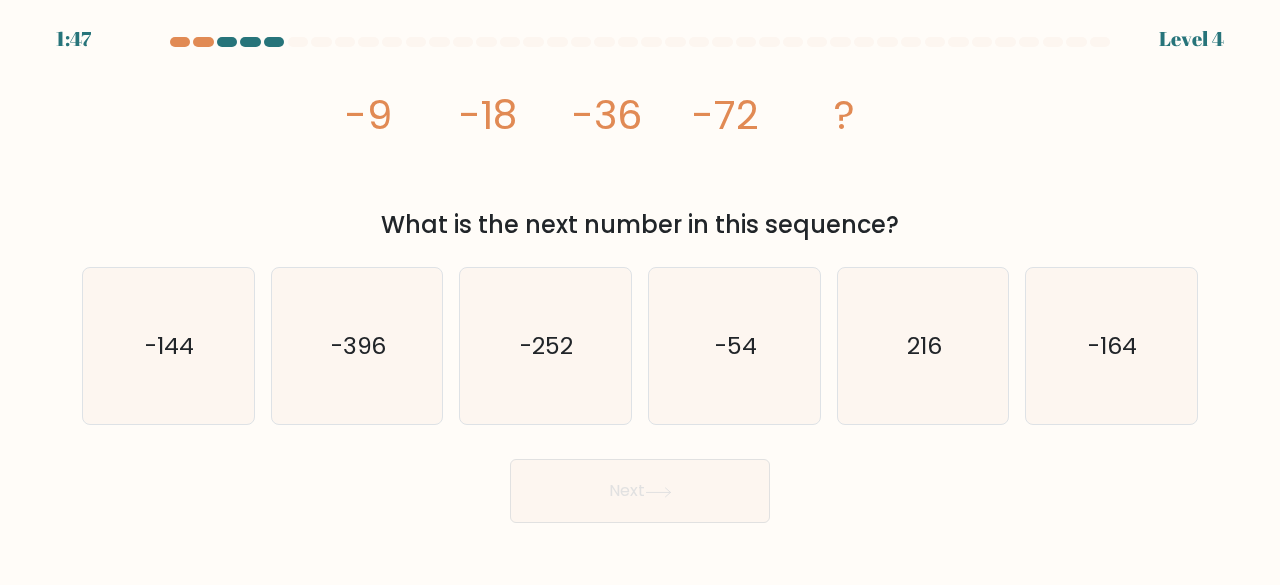 scroll, scrollTop: 0, scrollLeft: 0, axis: both 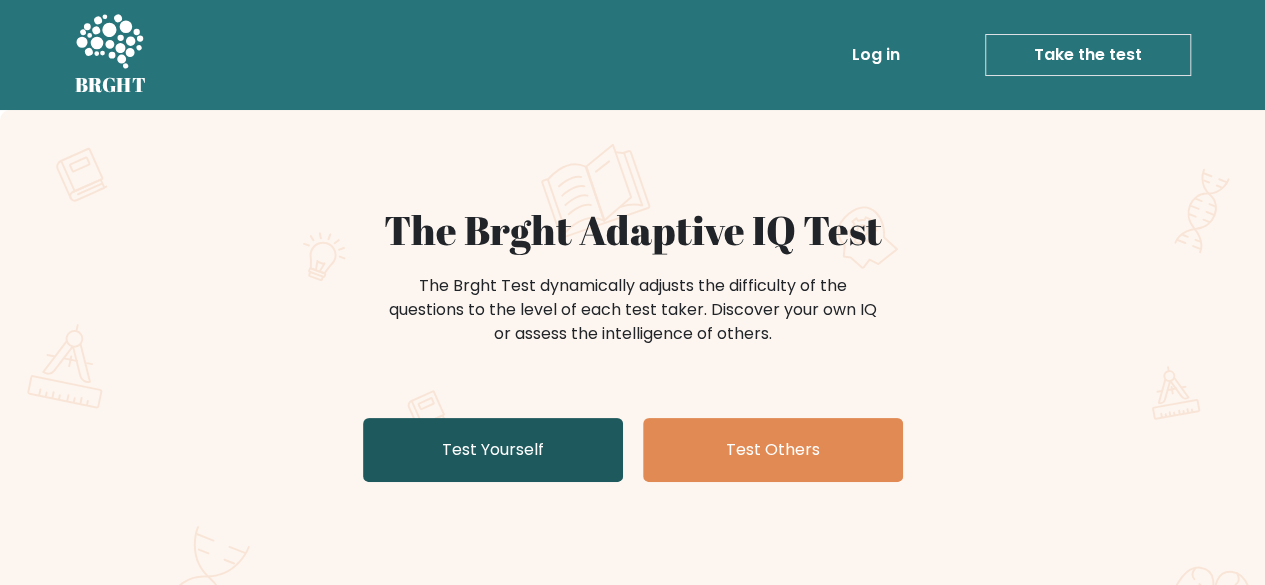 click on "Test Yourself" at bounding box center [493, 450] 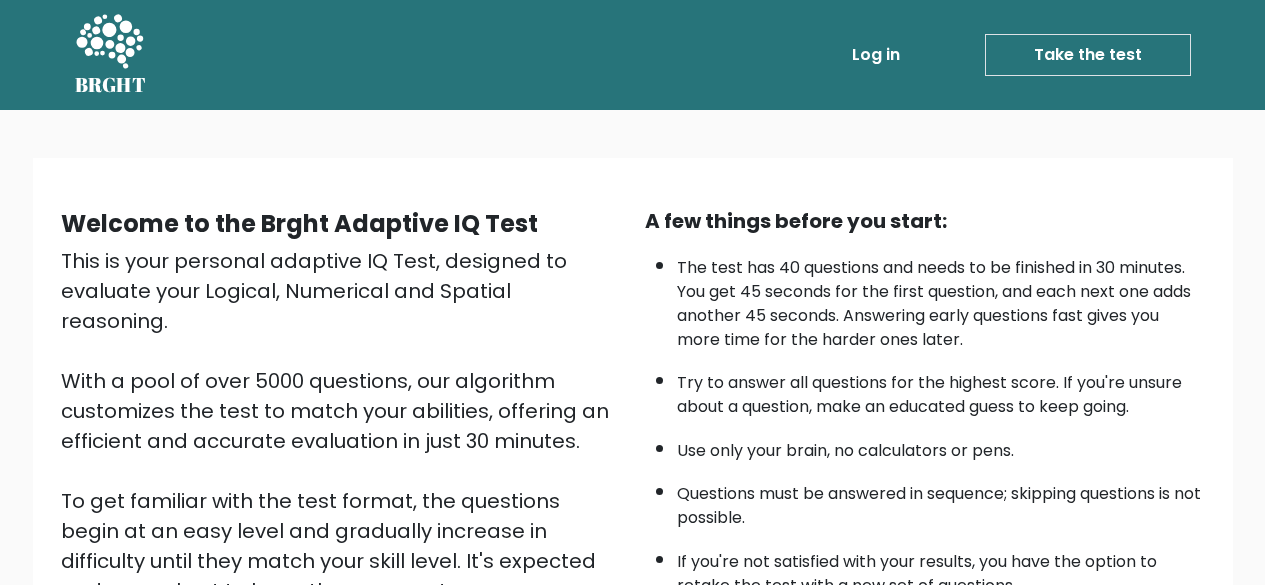 scroll, scrollTop: 0, scrollLeft: 0, axis: both 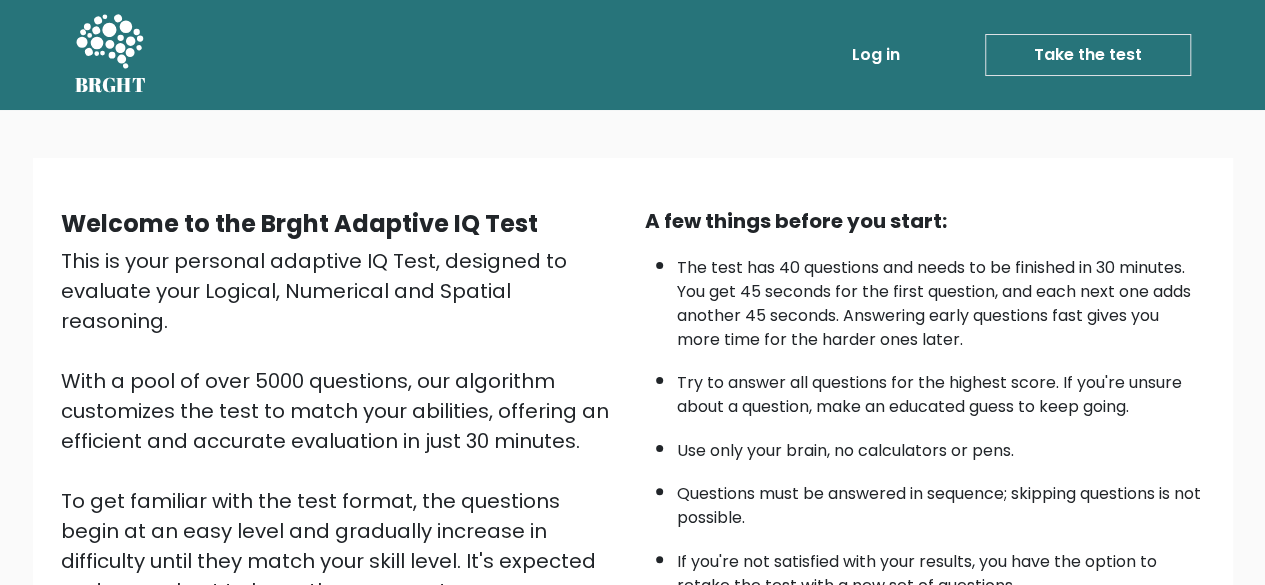 click on "Take the test" at bounding box center (1088, 55) 